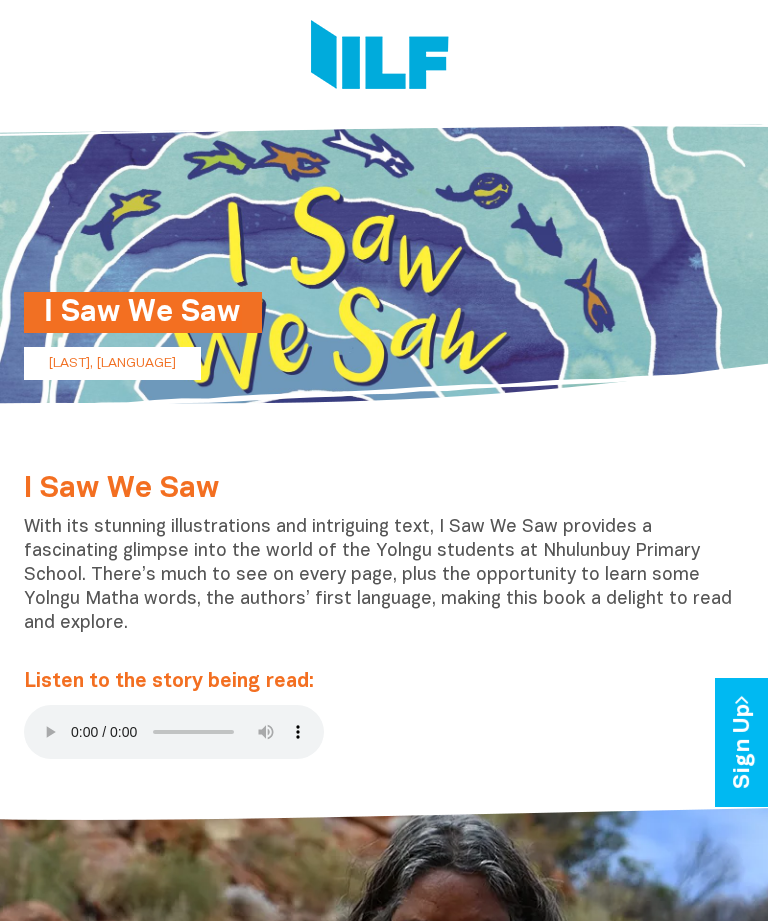 scroll, scrollTop: 2, scrollLeft: 0, axis: vertical 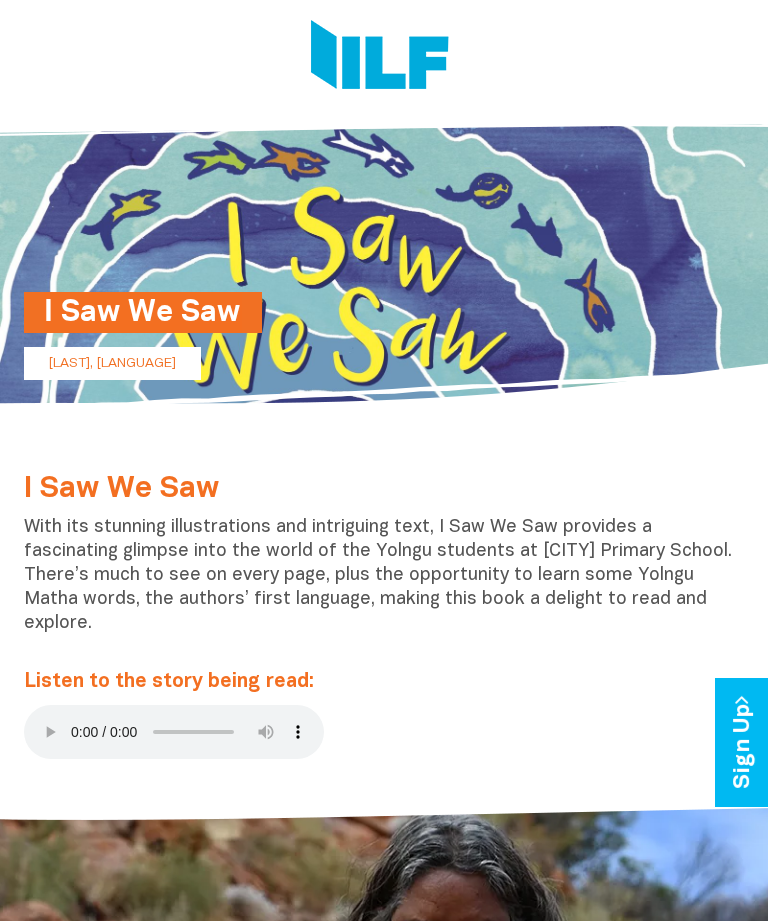 click at bounding box center [174, 732] 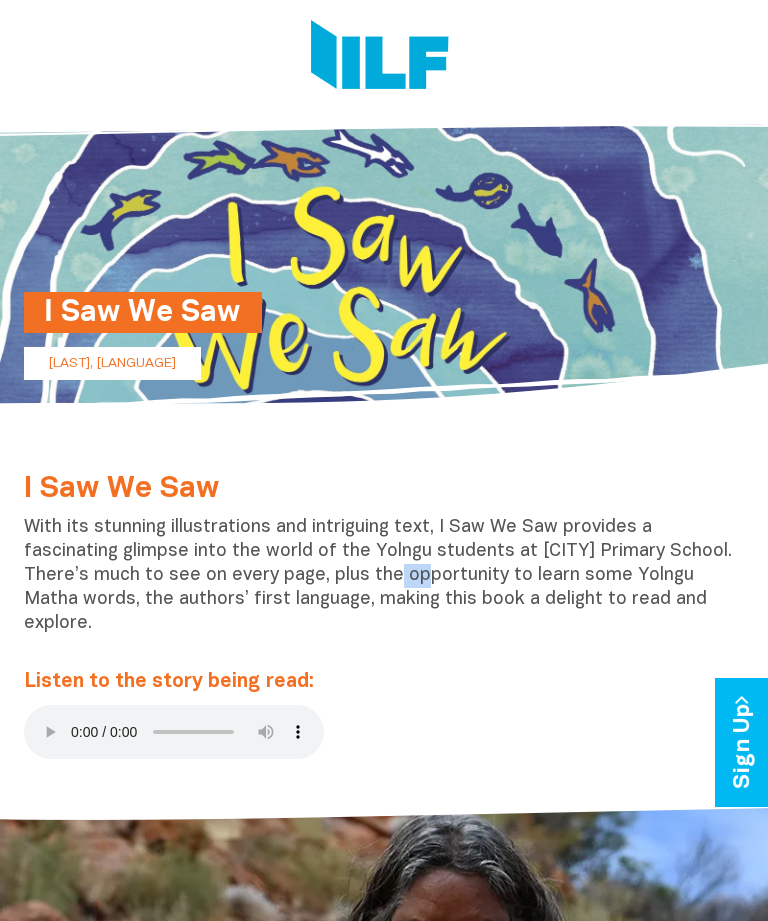 click at bounding box center [174, 732] 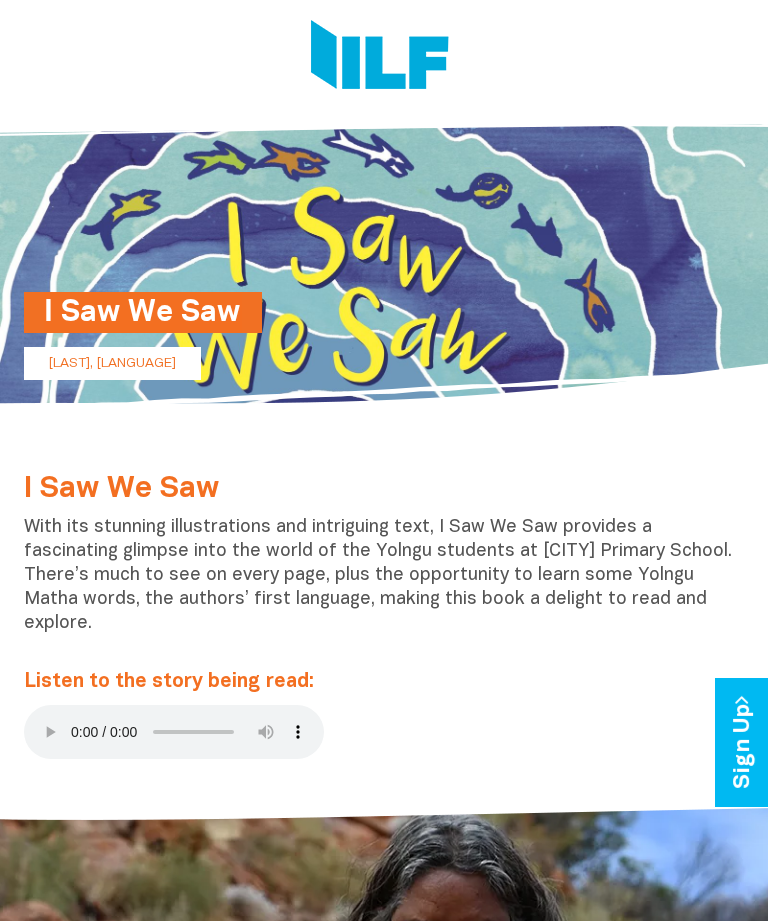 click at bounding box center [174, 732] 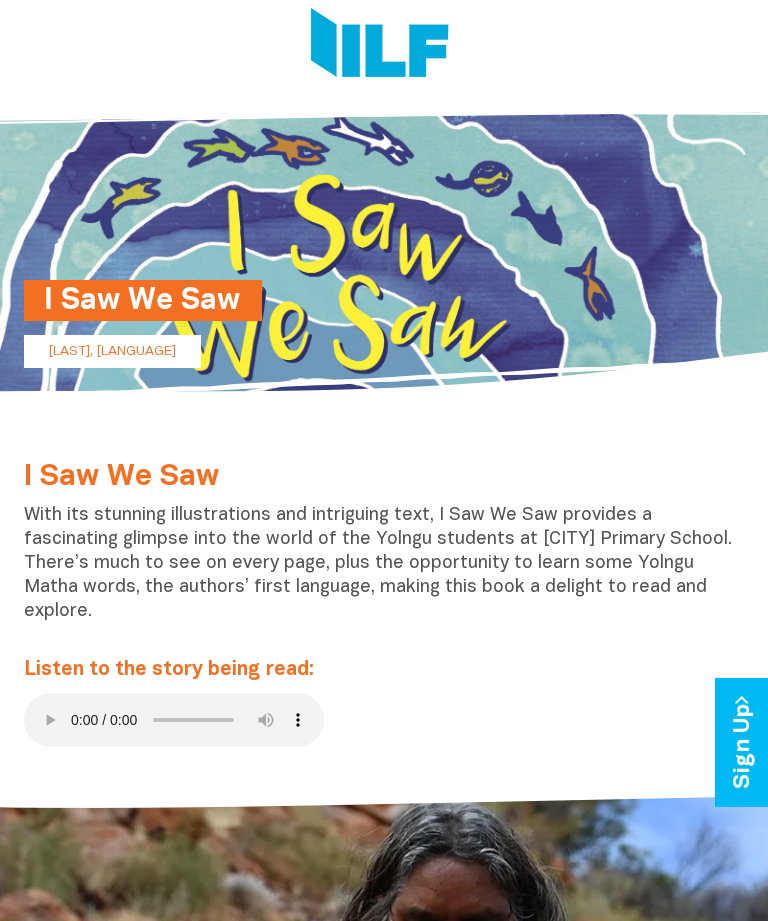 scroll, scrollTop: 0, scrollLeft: 0, axis: both 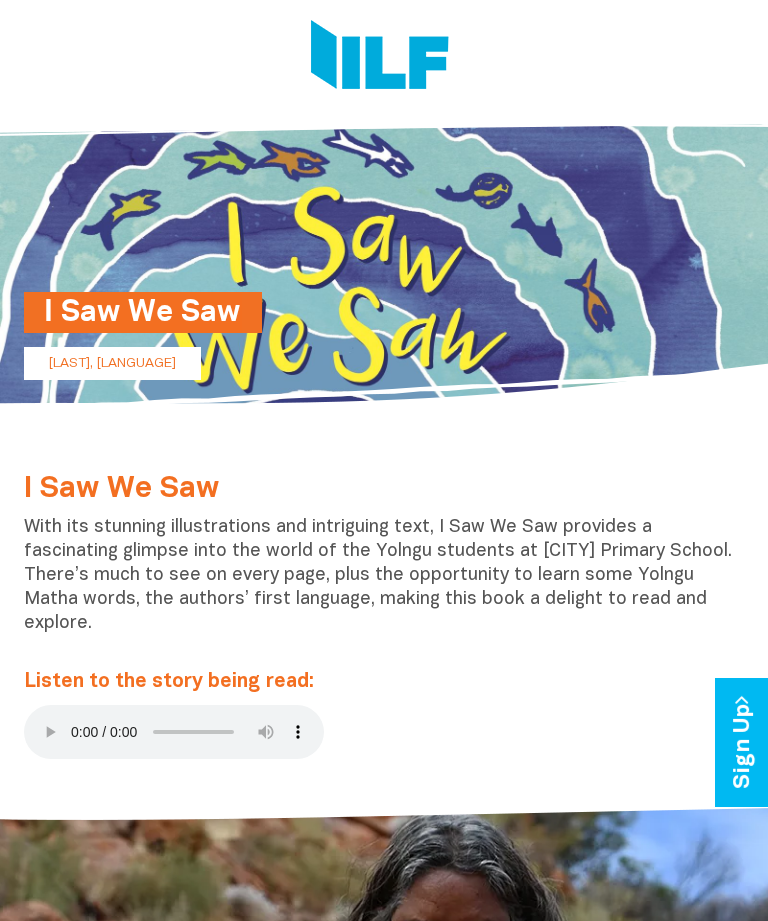 click at bounding box center (174, 732) 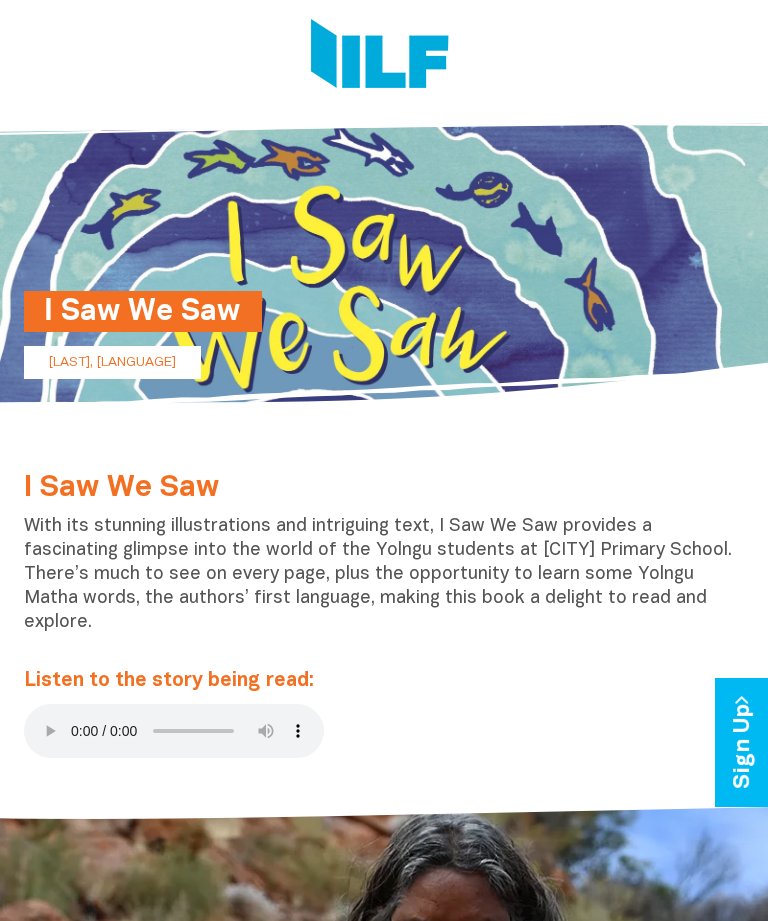 scroll, scrollTop: 2, scrollLeft: 0, axis: vertical 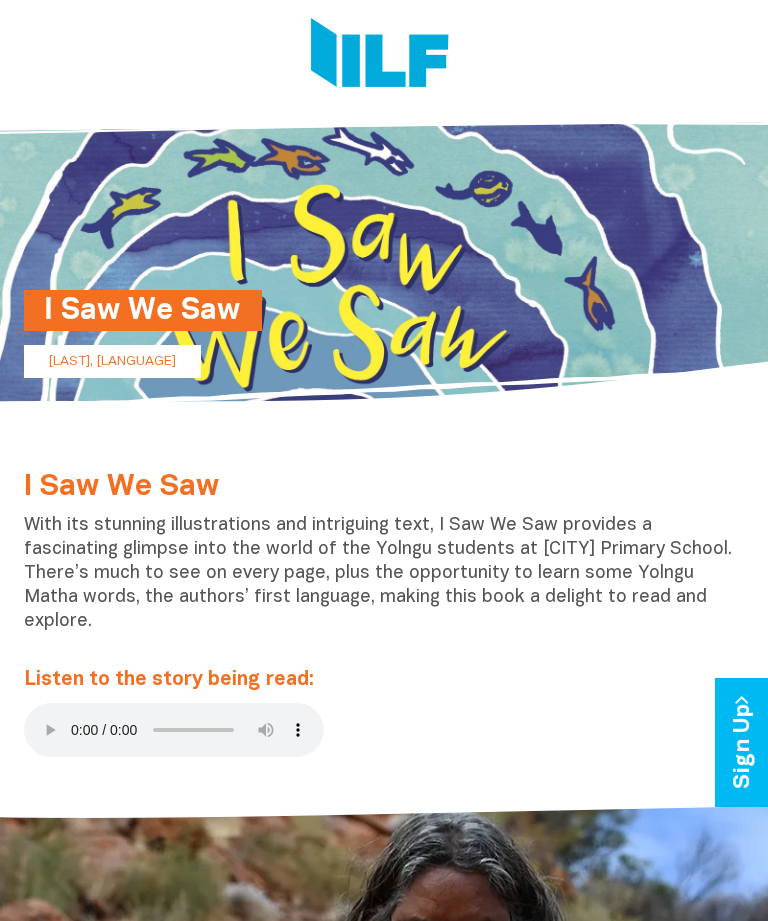 click at bounding box center [174, 730] 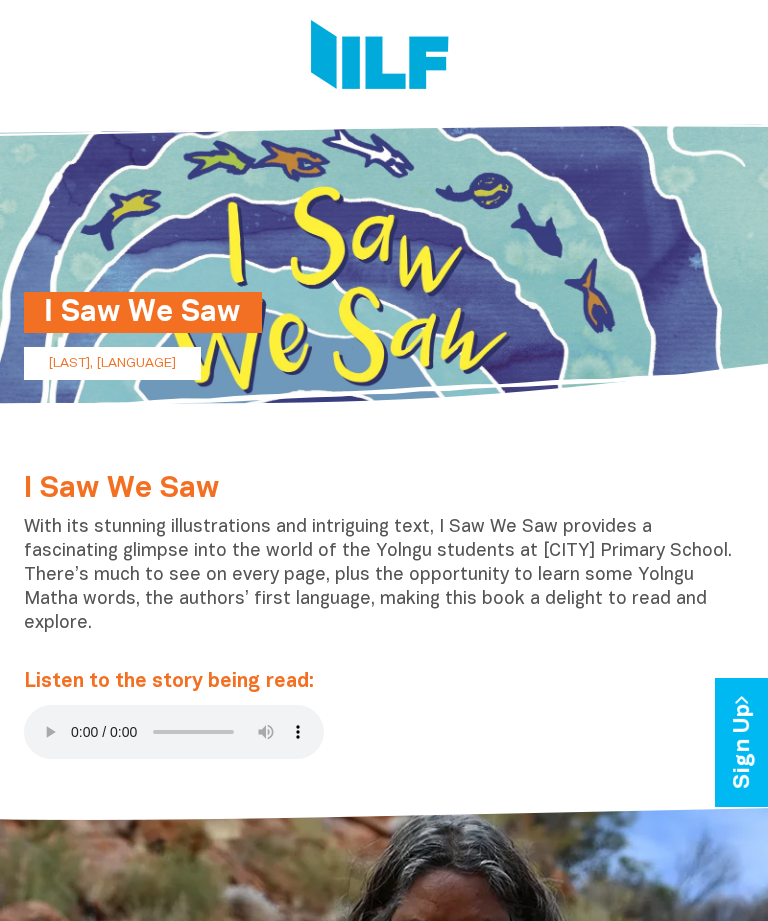click at bounding box center (174, 732) 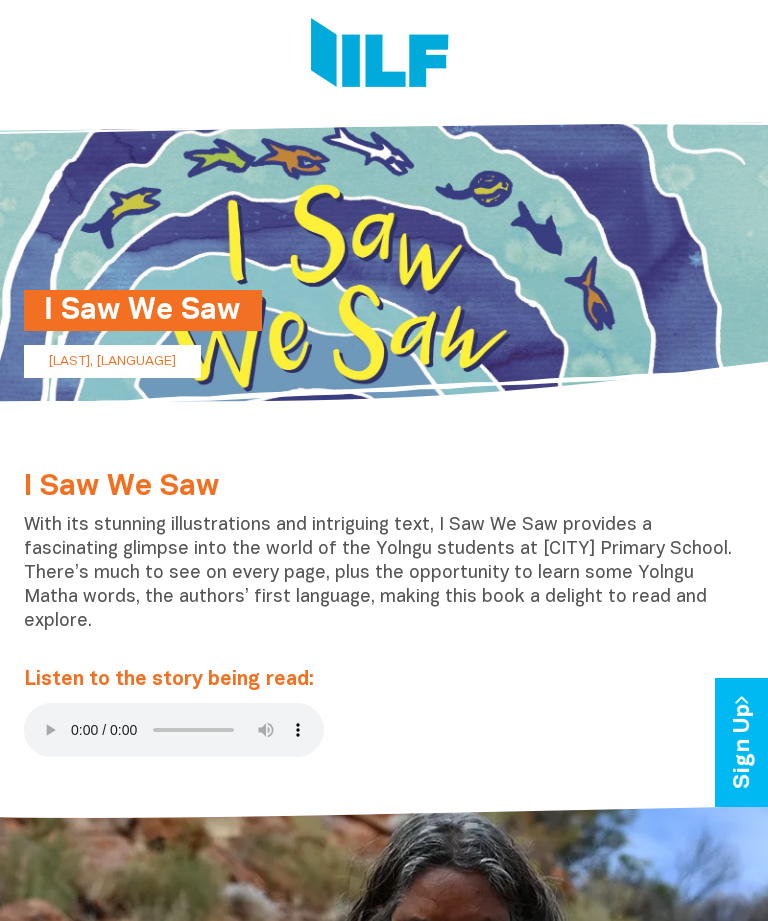 click at bounding box center (174, 730) 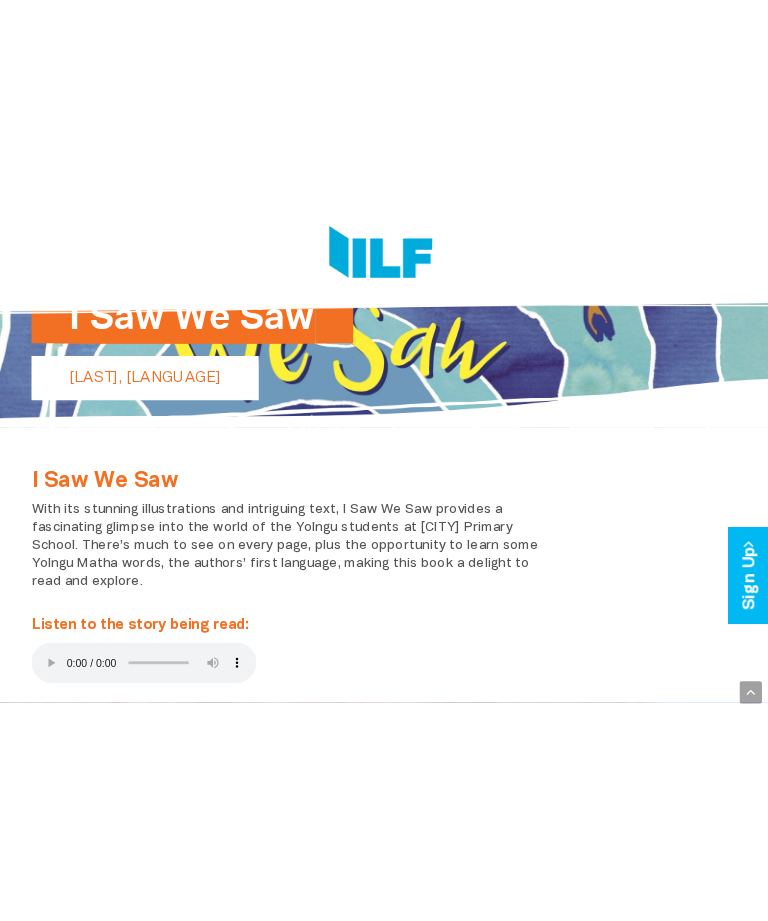 scroll, scrollTop: 0, scrollLeft: 0, axis: both 